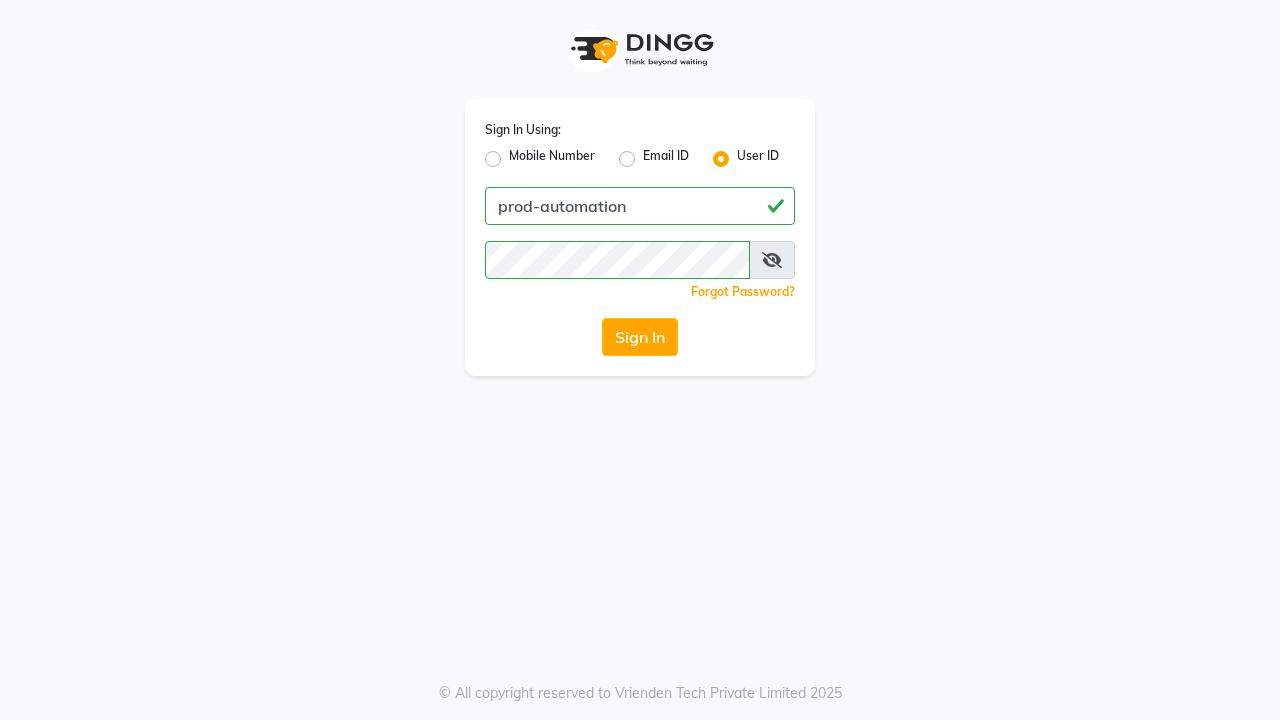 scroll, scrollTop: 0, scrollLeft: 0, axis: both 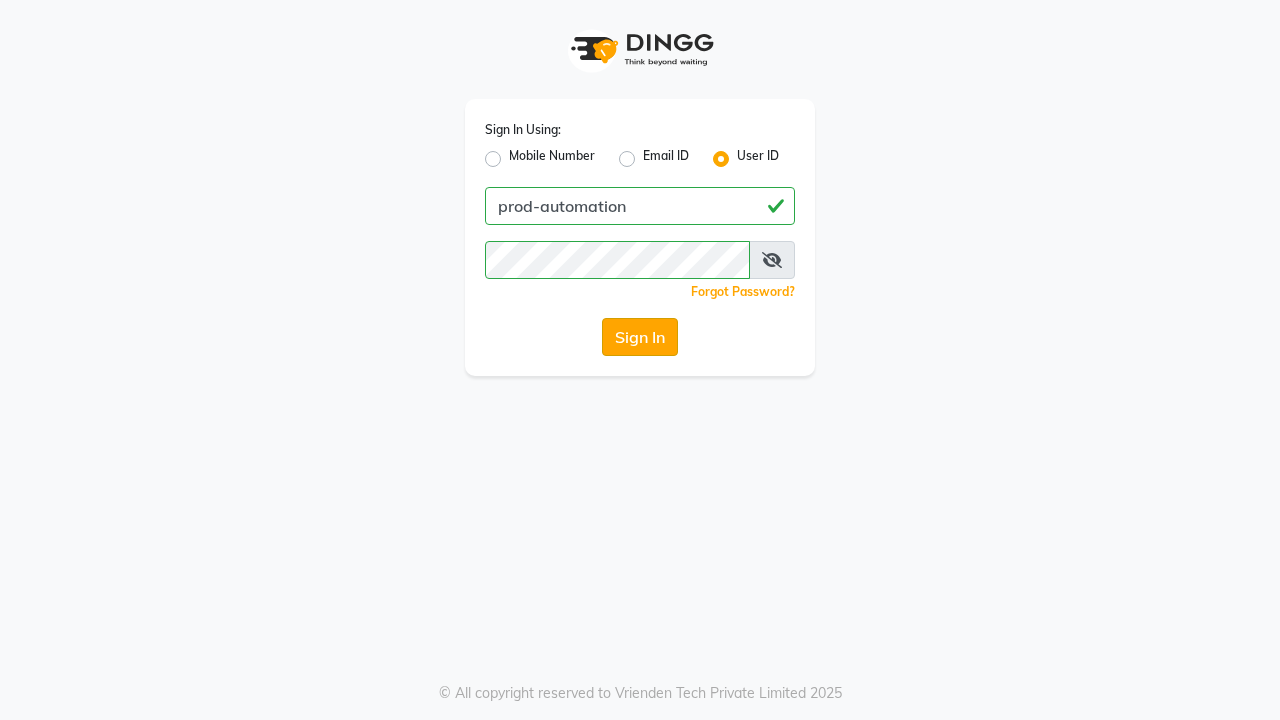 click on "Sign In" 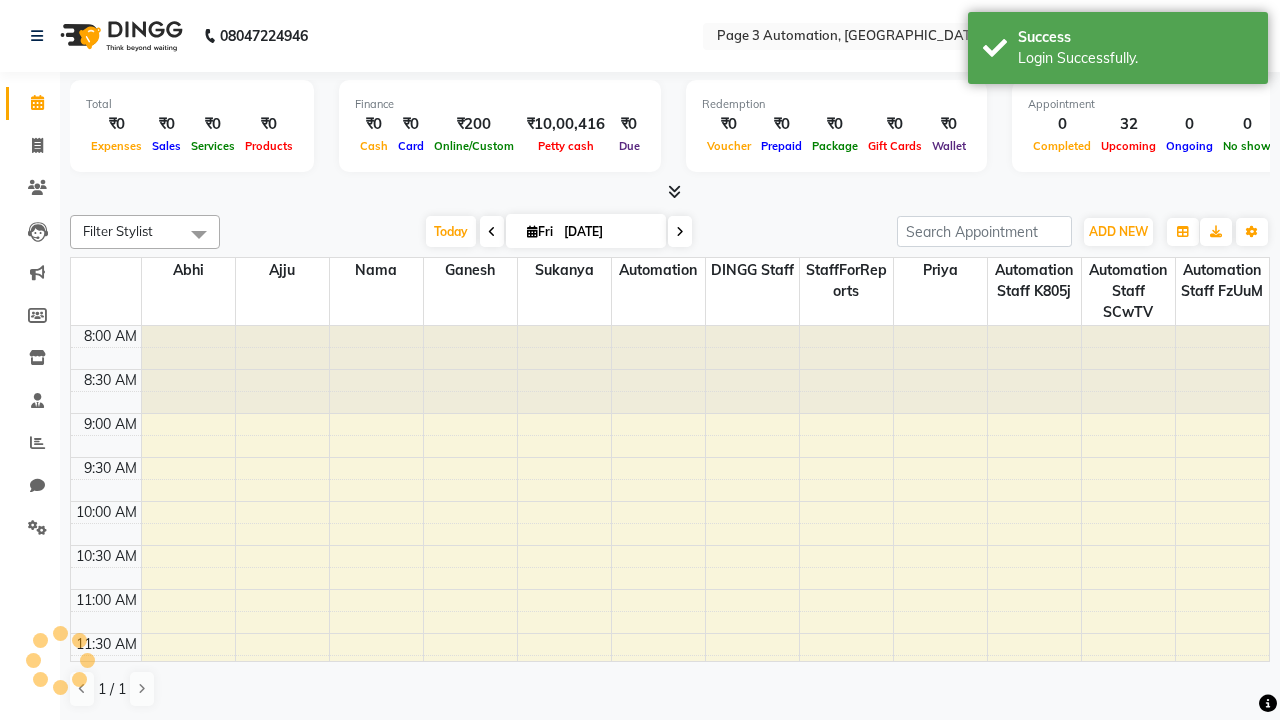 select on "en" 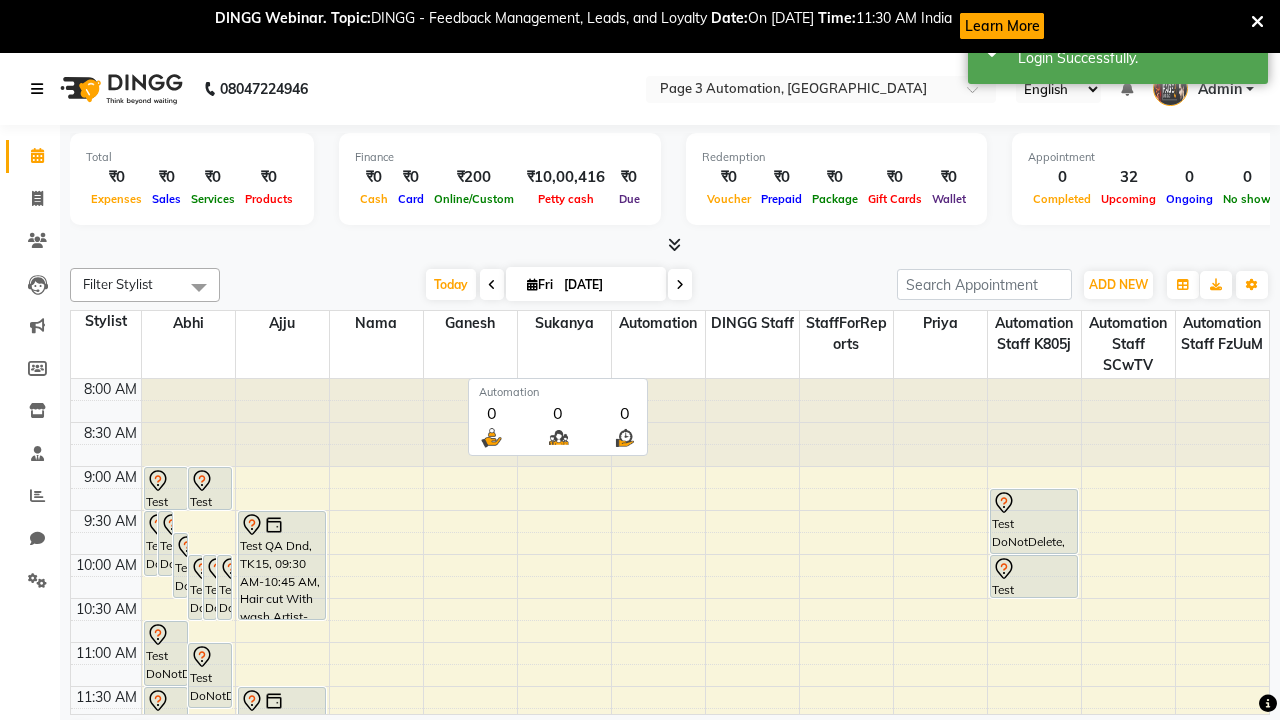 click at bounding box center [37, 89] 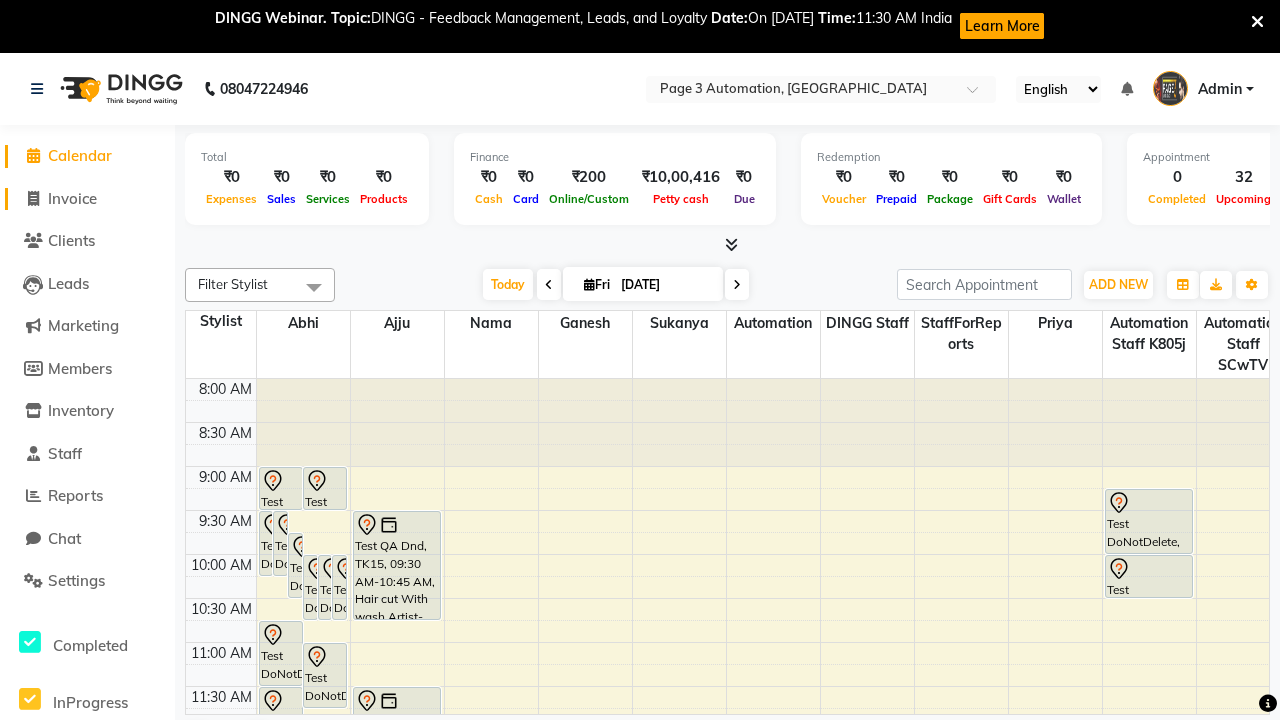 click on "Invoice" 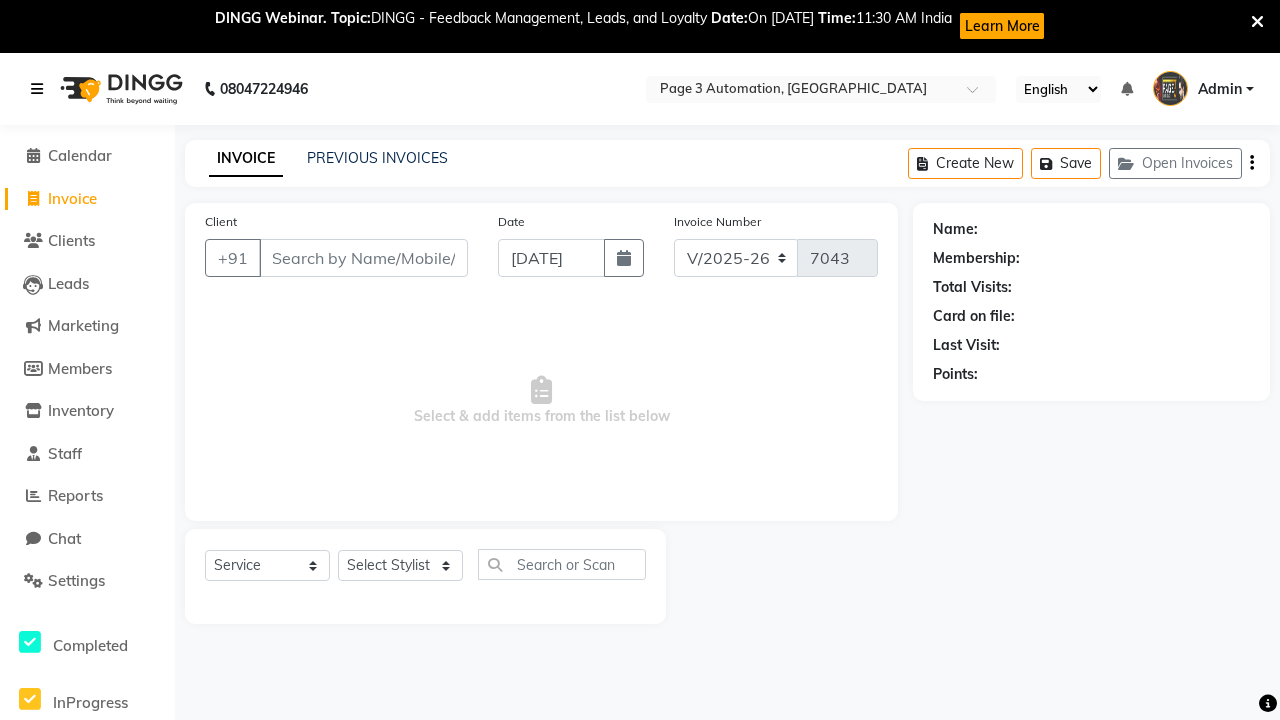 click at bounding box center [37, 89] 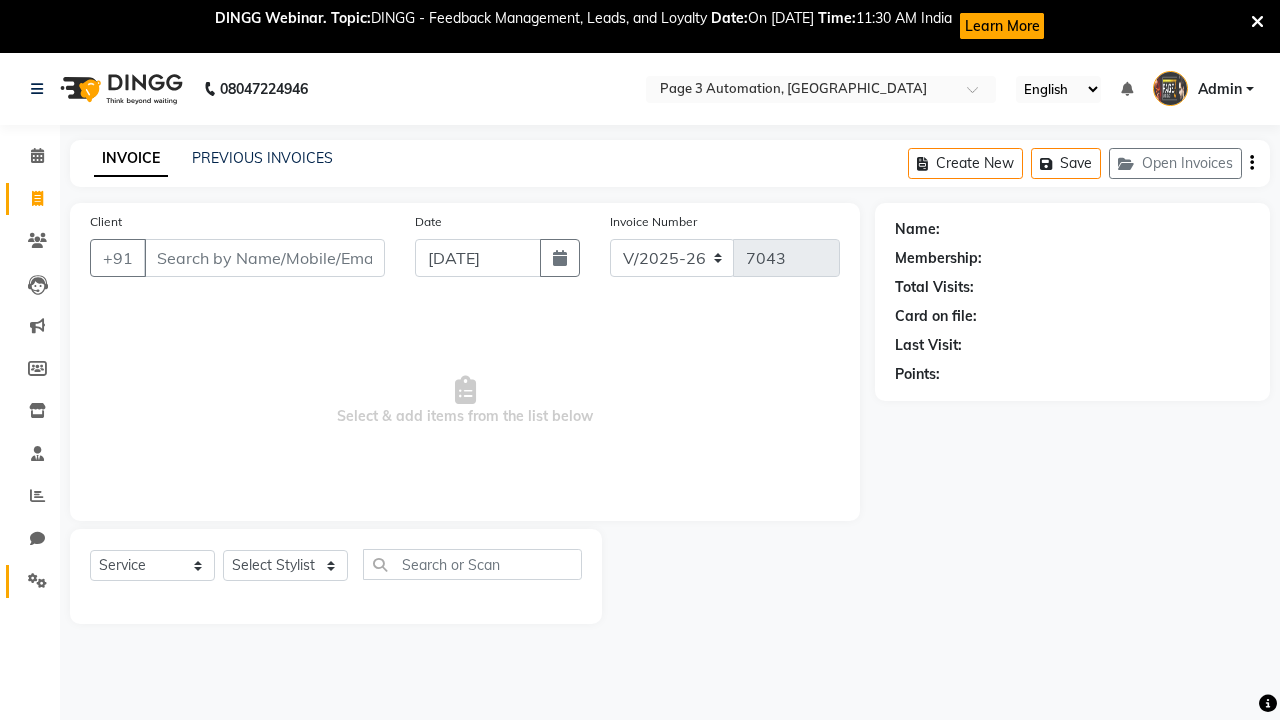 click 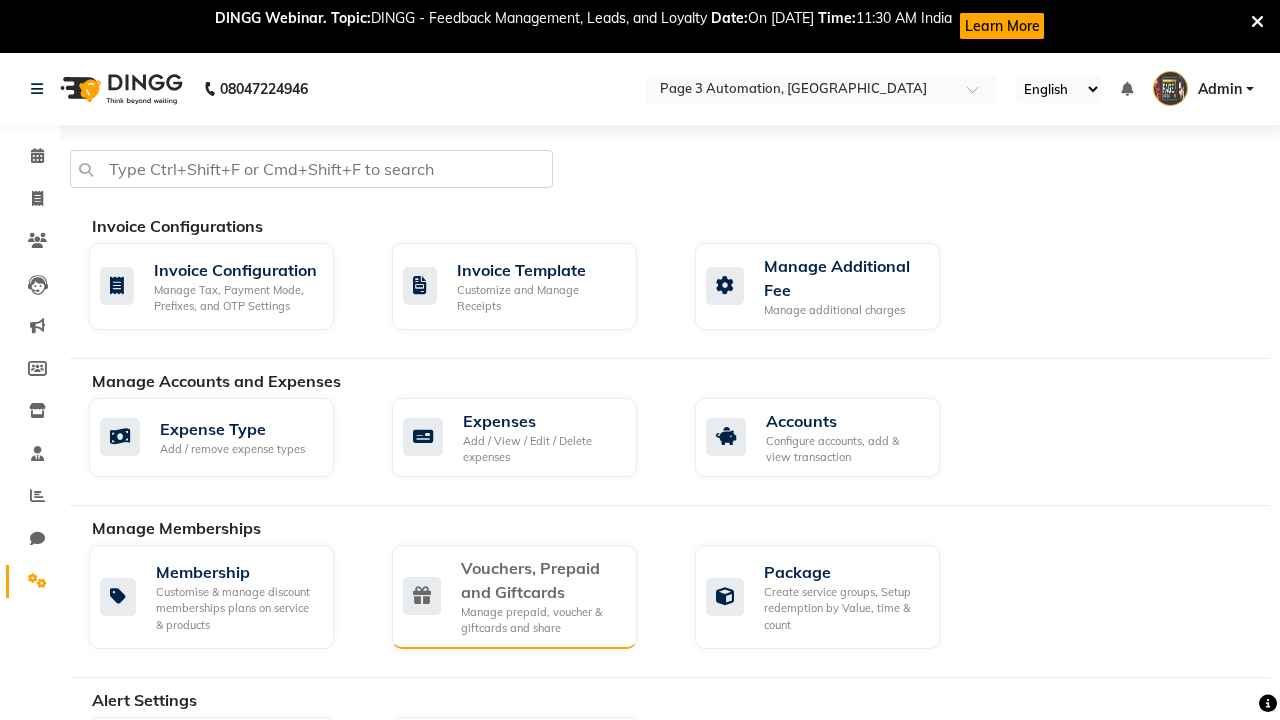 click on "Vouchers, Prepaid and Giftcards" 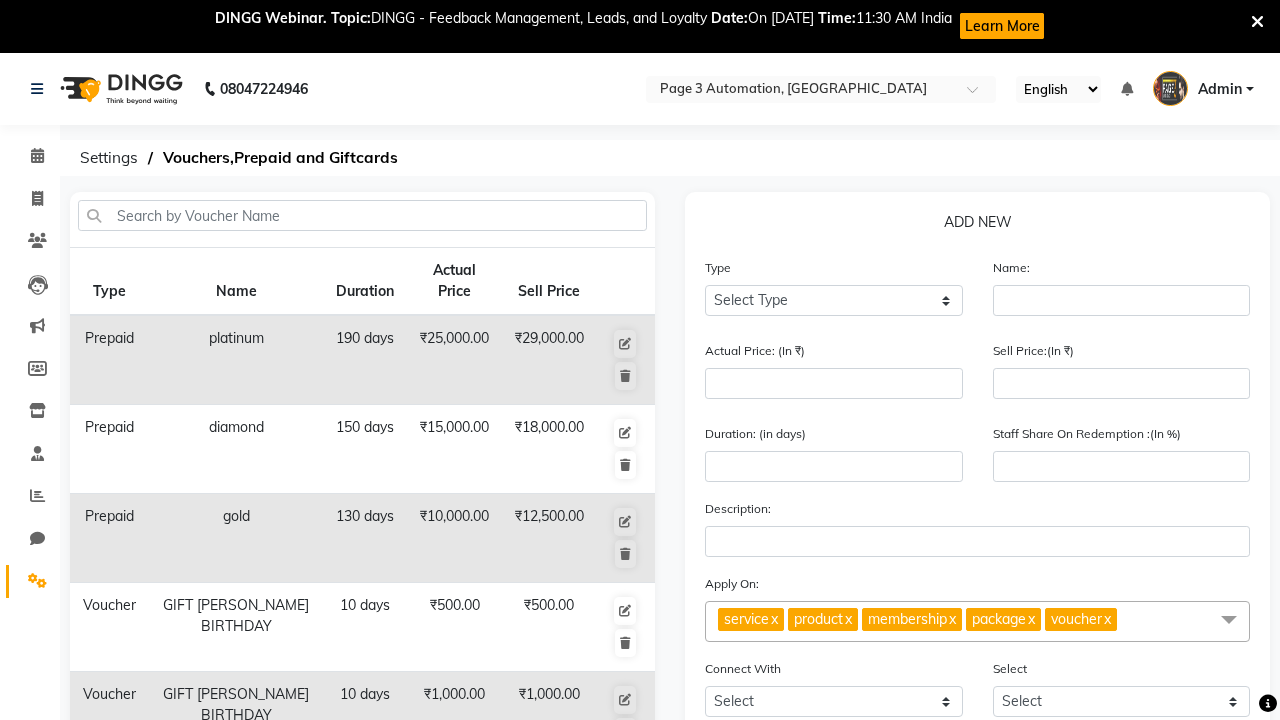 select on "G" 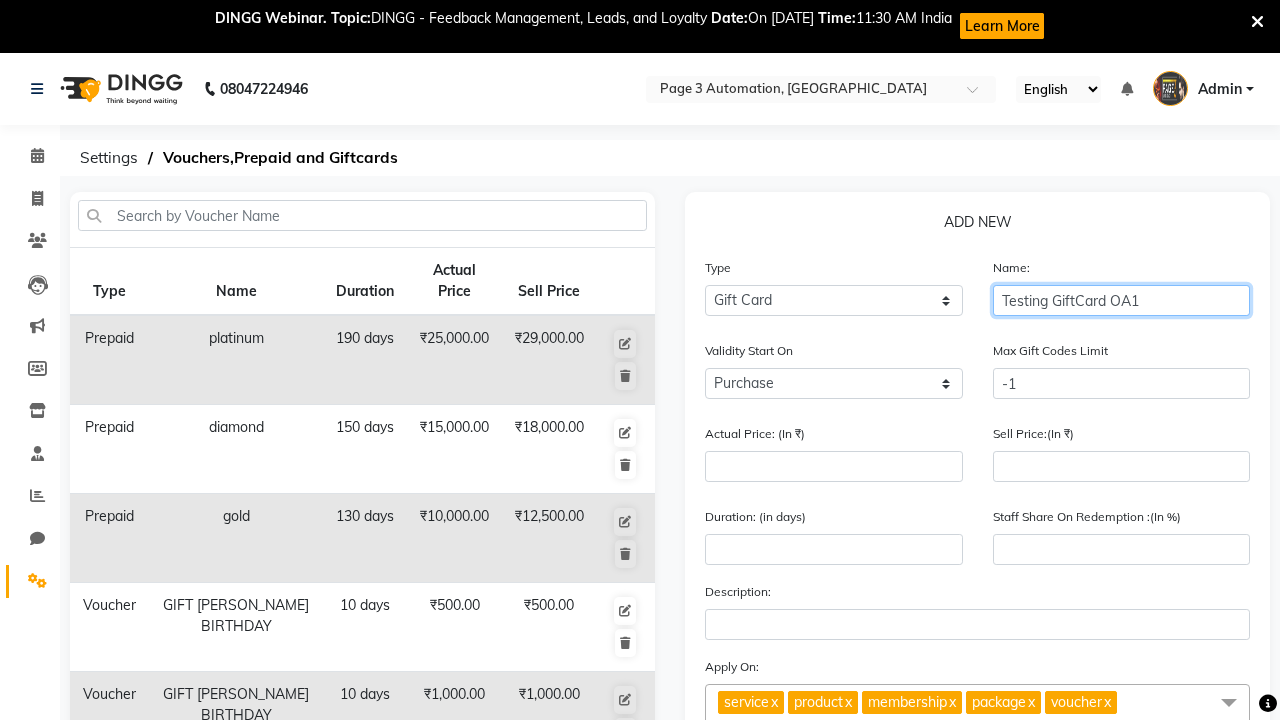 type on "Testing GiftCard OA1" 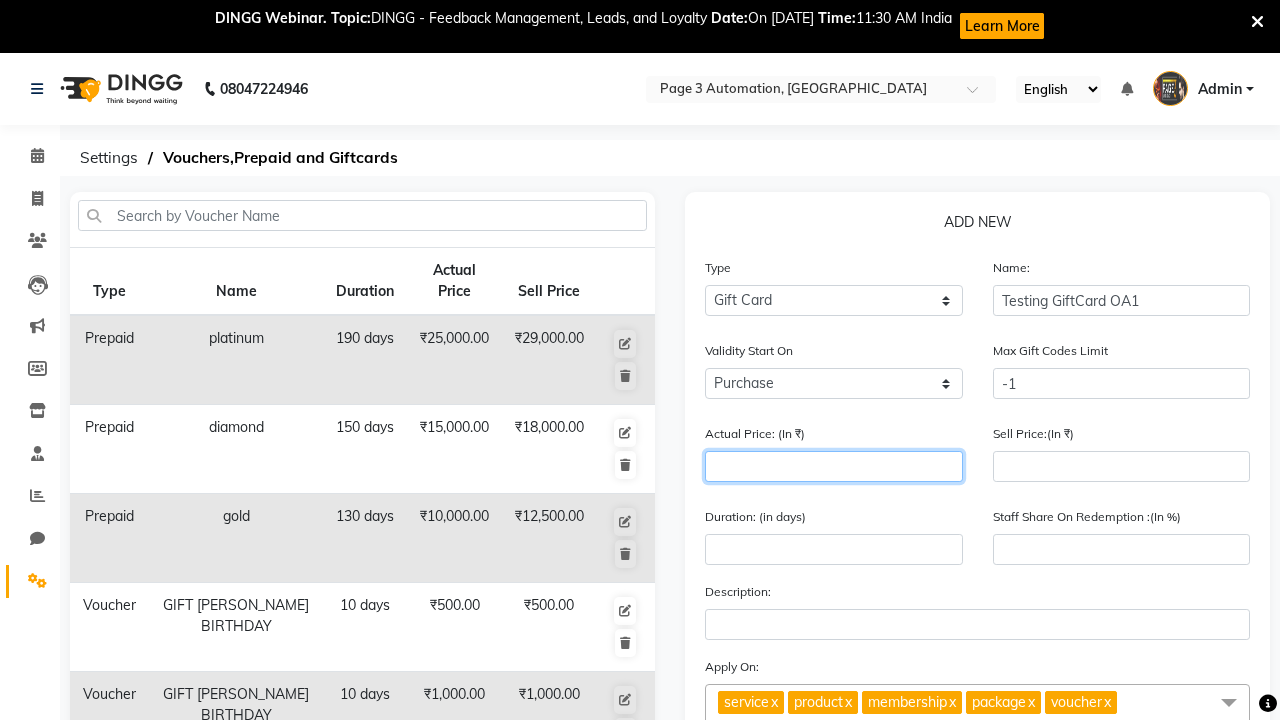 type on "1000" 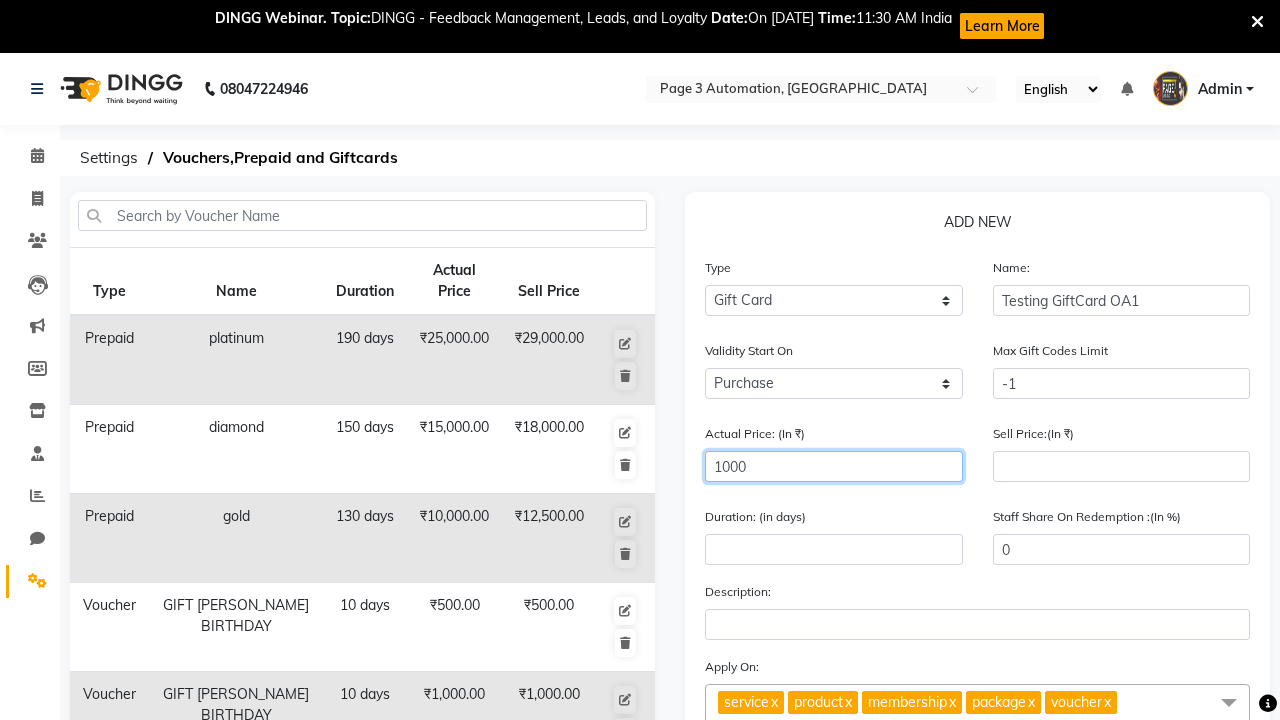 type on "1000" 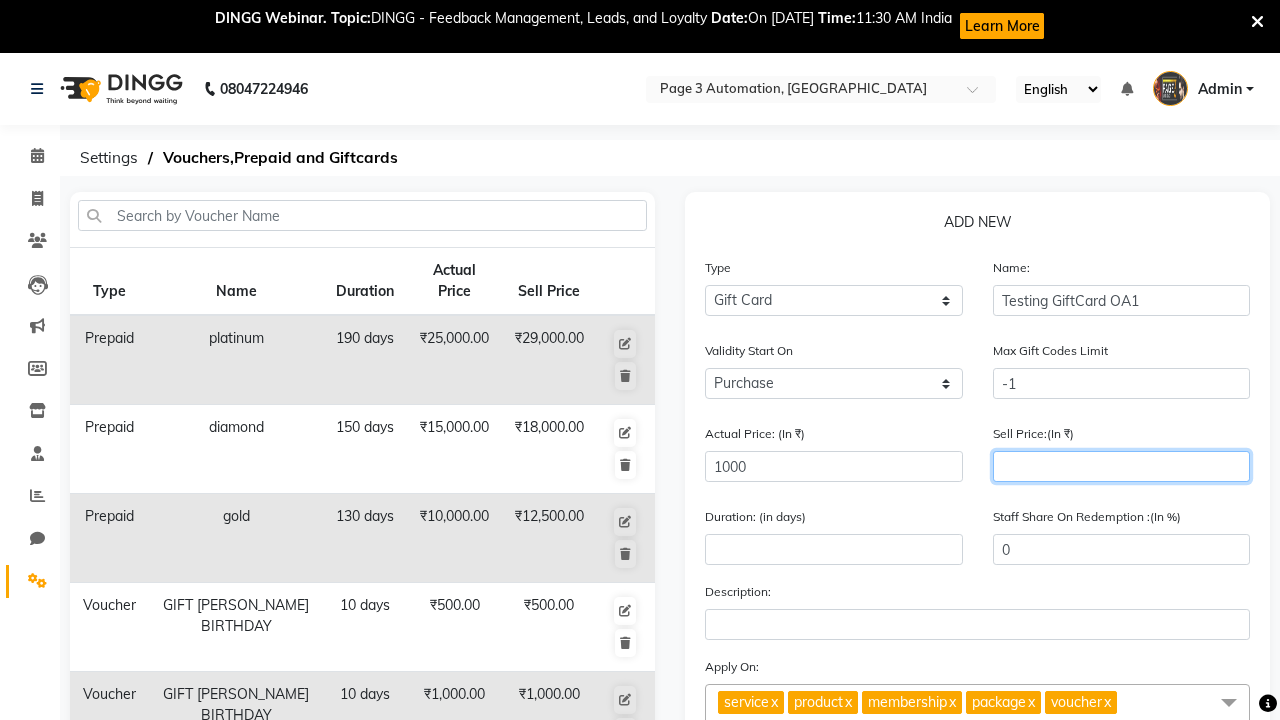 type on "900" 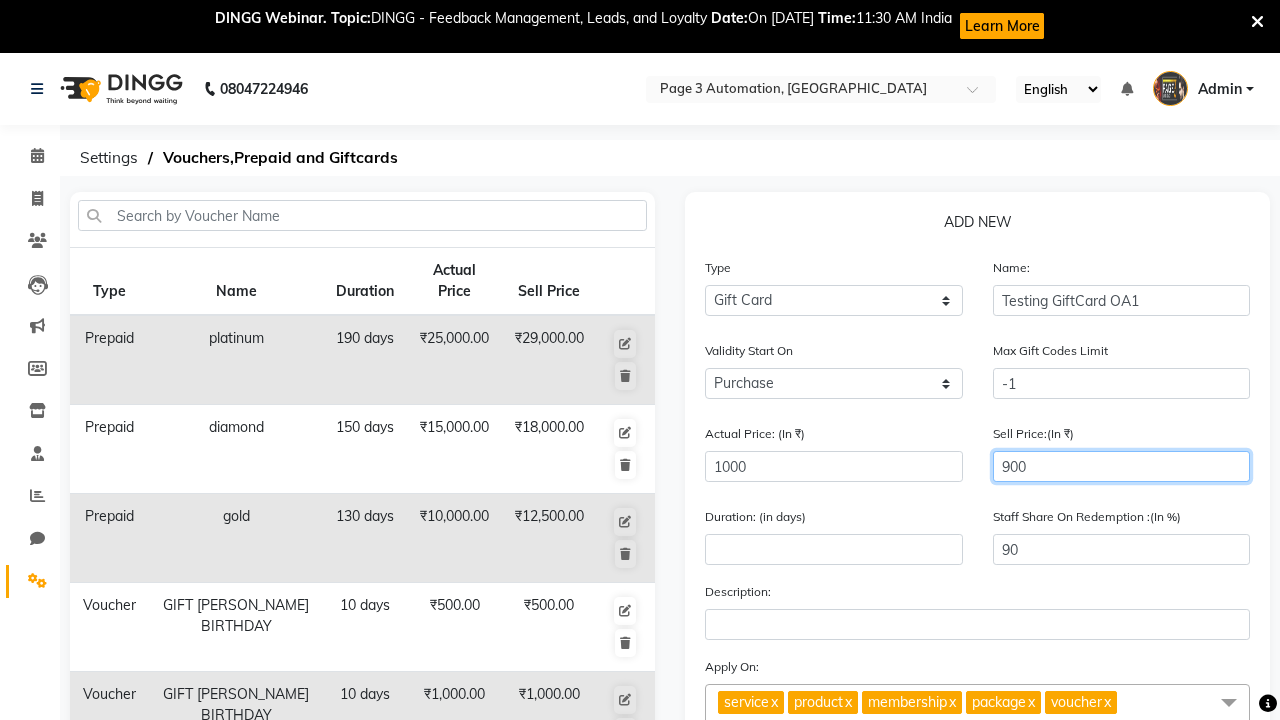 type on "900" 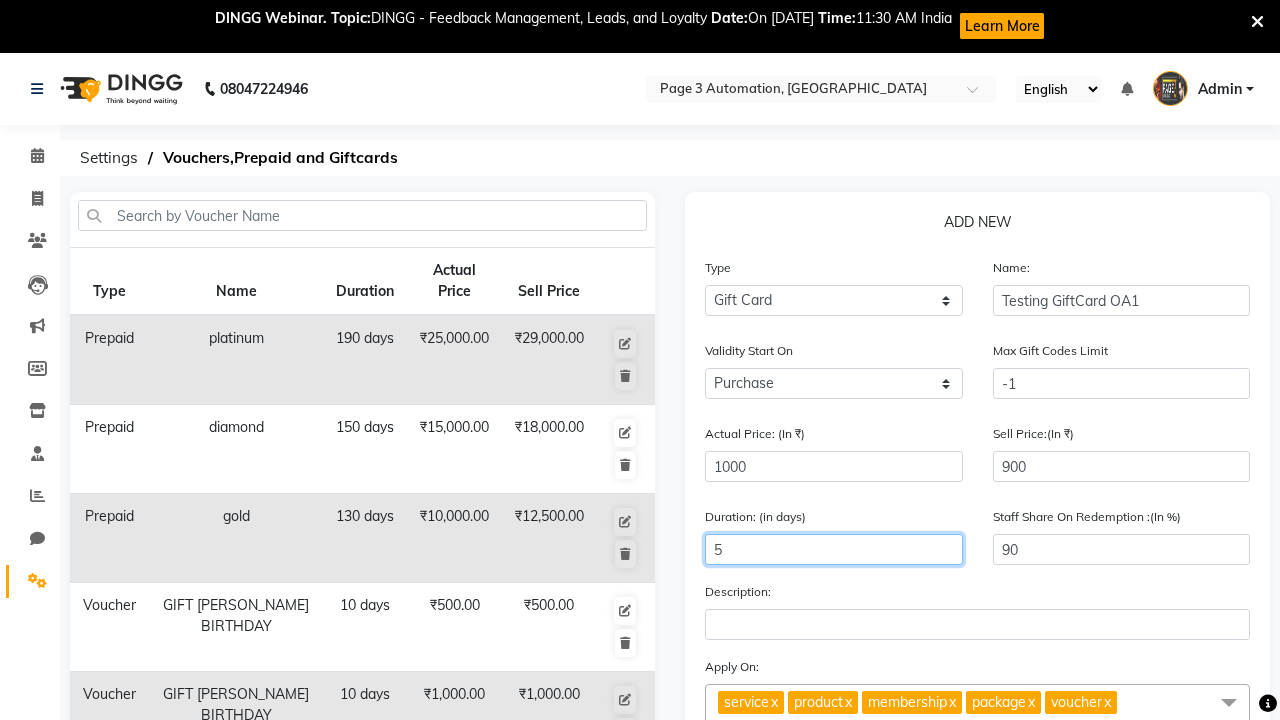 type on "5" 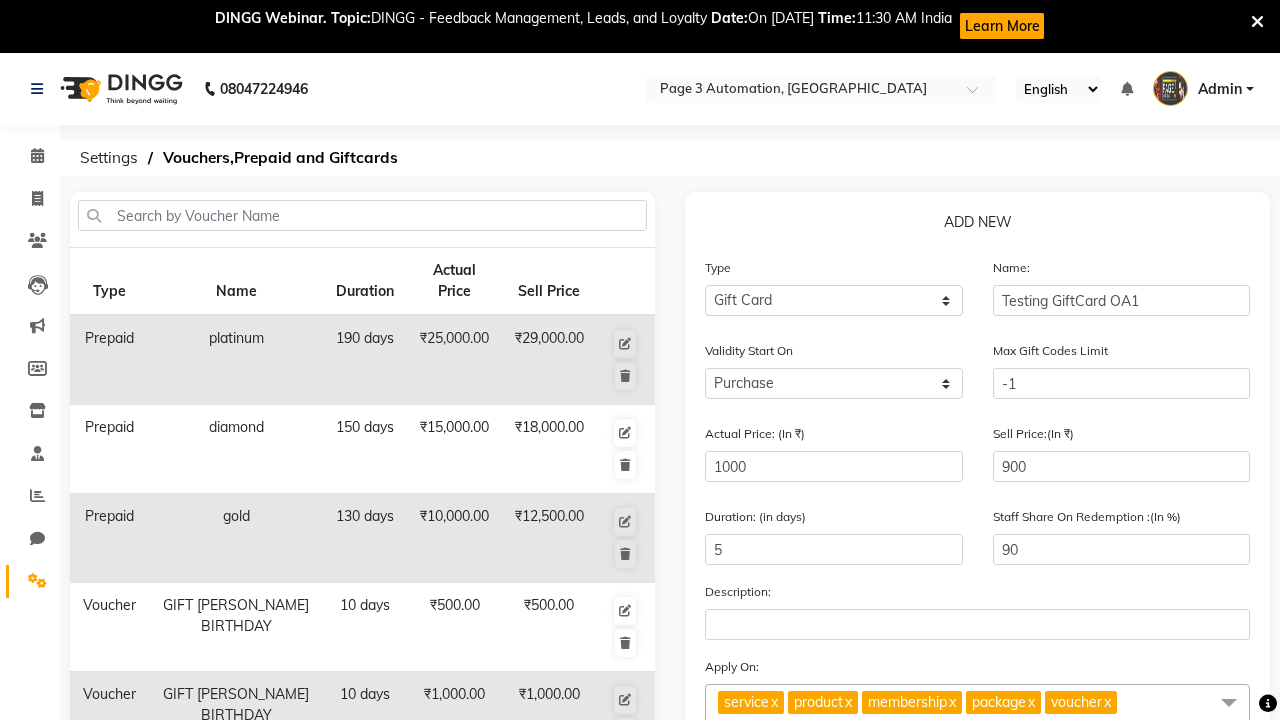 click on "Save" 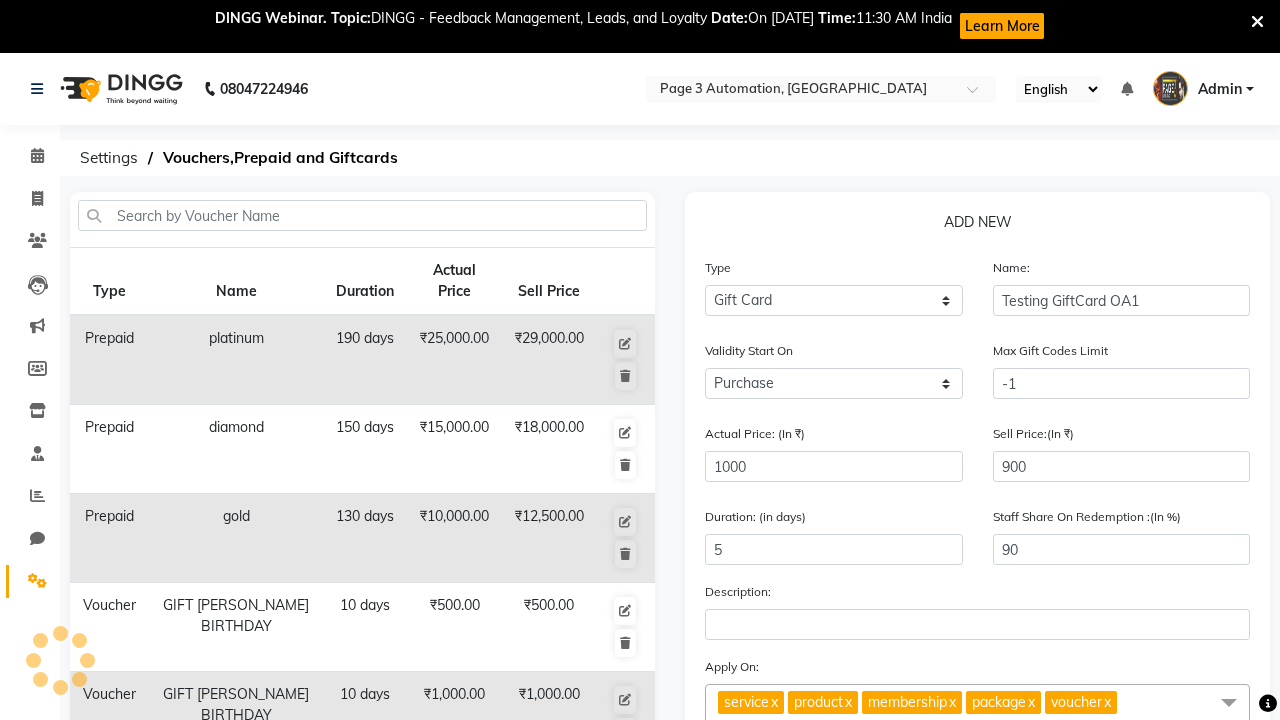 scroll, scrollTop: 575, scrollLeft: 0, axis: vertical 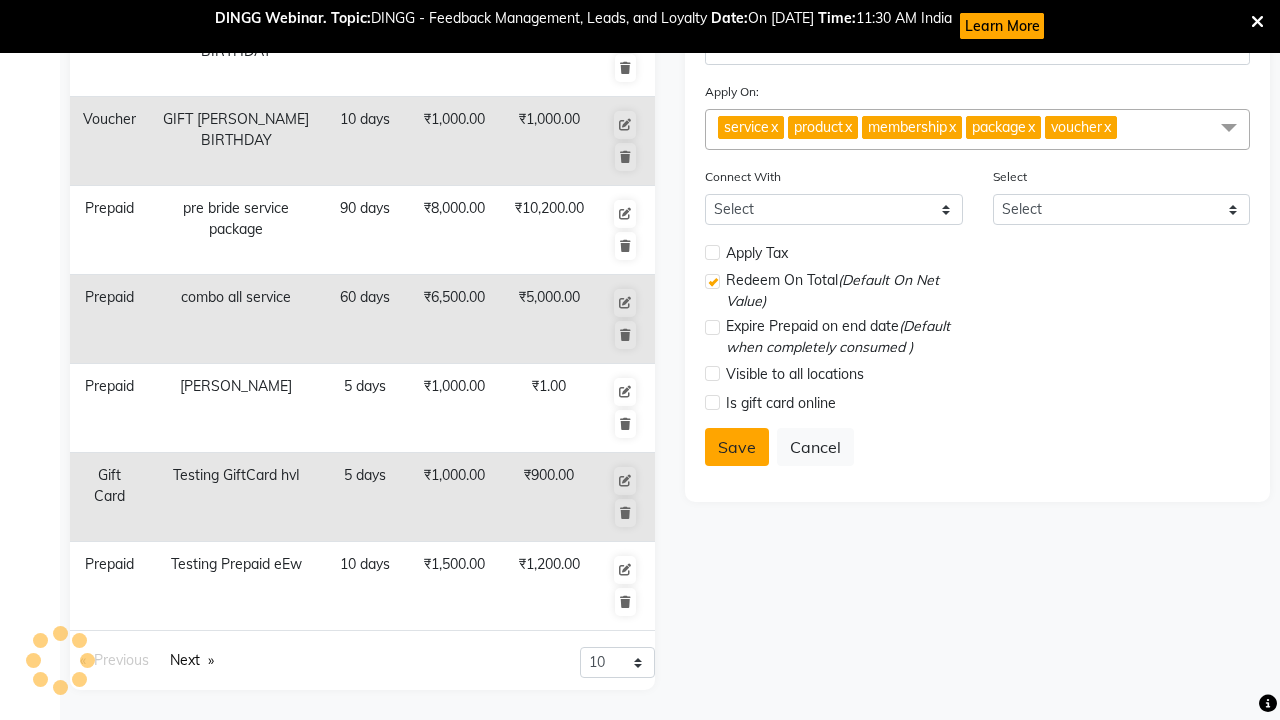 select 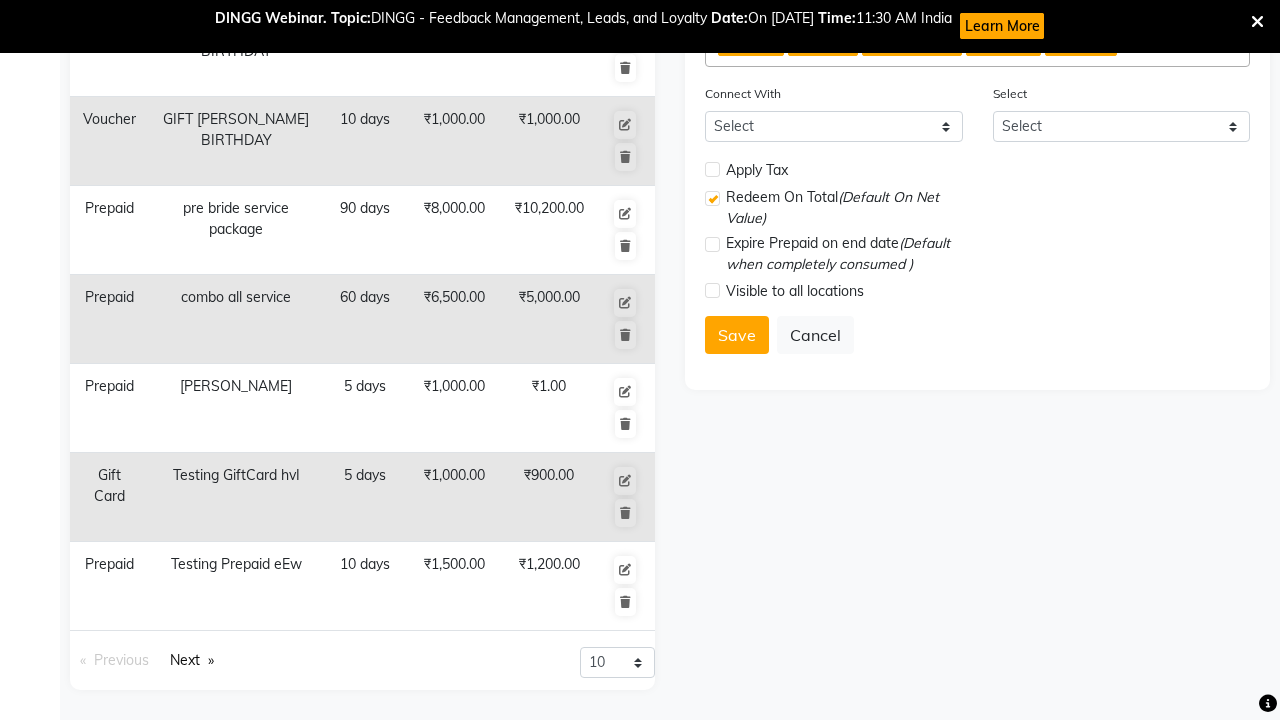click on "Admin" at bounding box center [1220, -486] 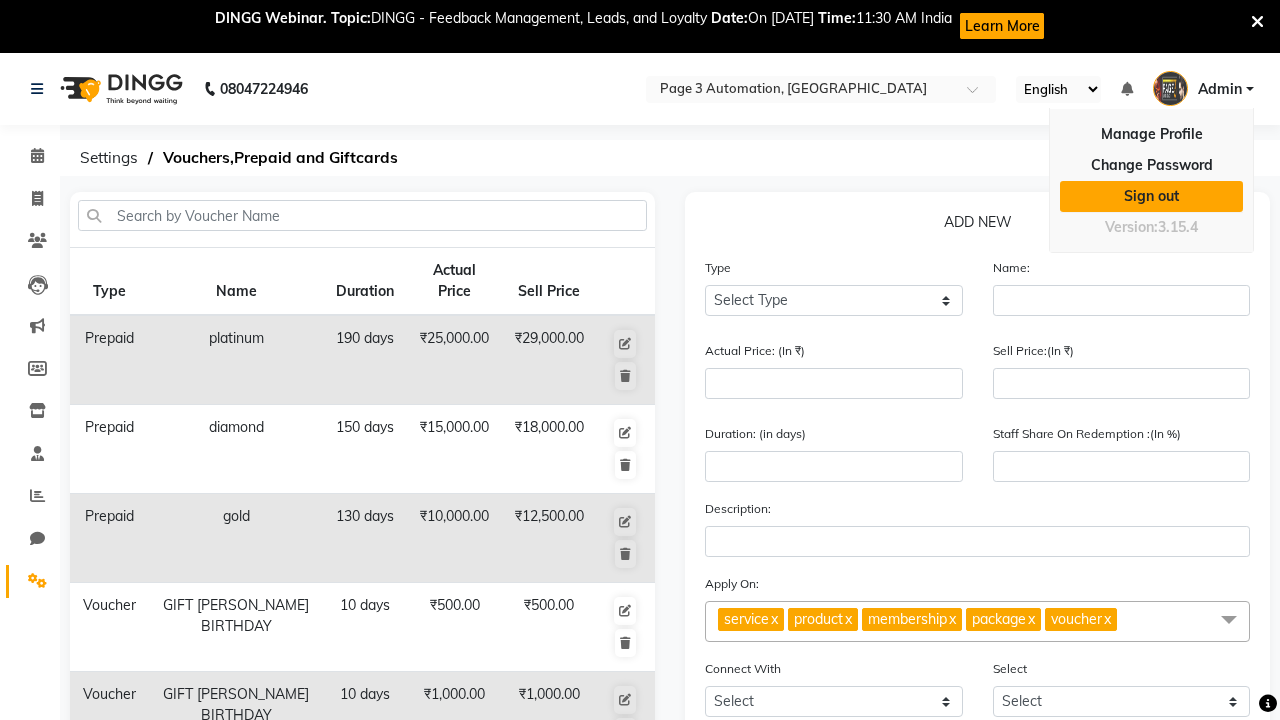 click on "Sign out" at bounding box center [1151, 196] 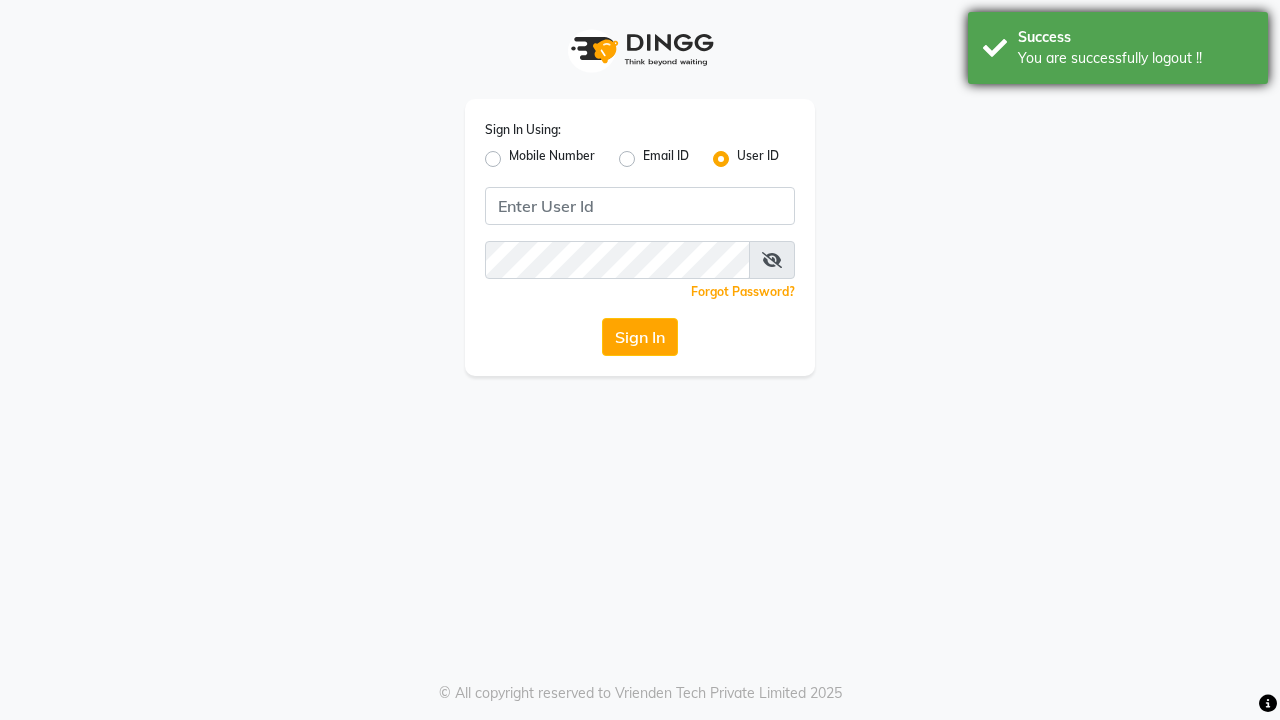 click on "You are successfully logout !!" at bounding box center (1135, 58) 